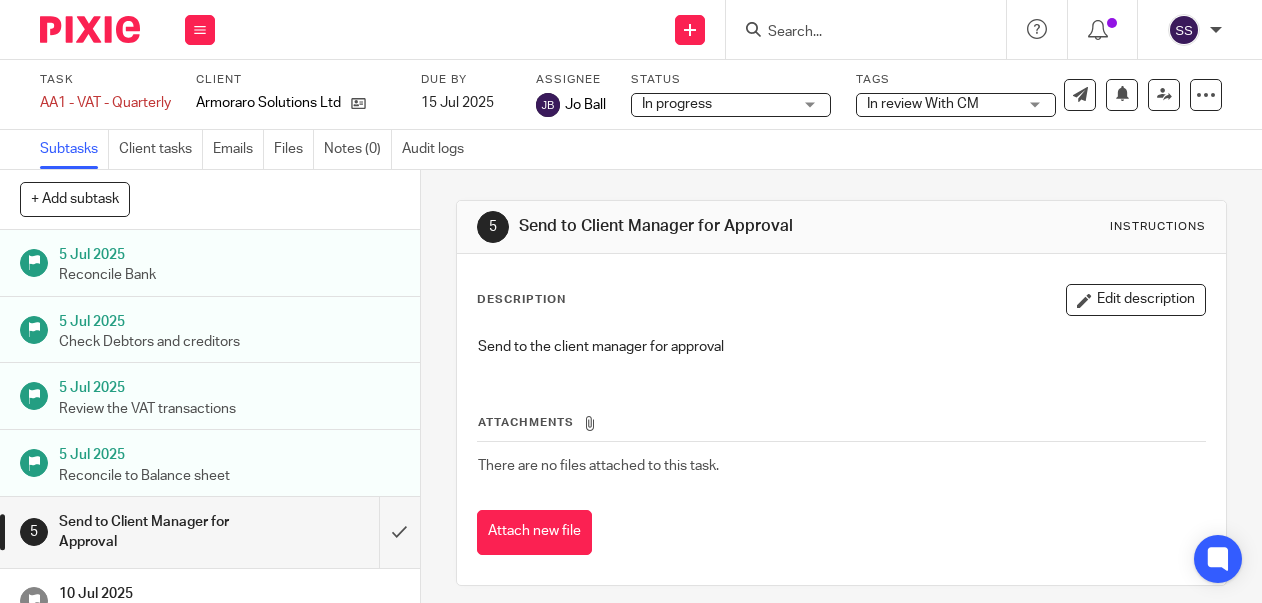 scroll, scrollTop: 0, scrollLeft: 0, axis: both 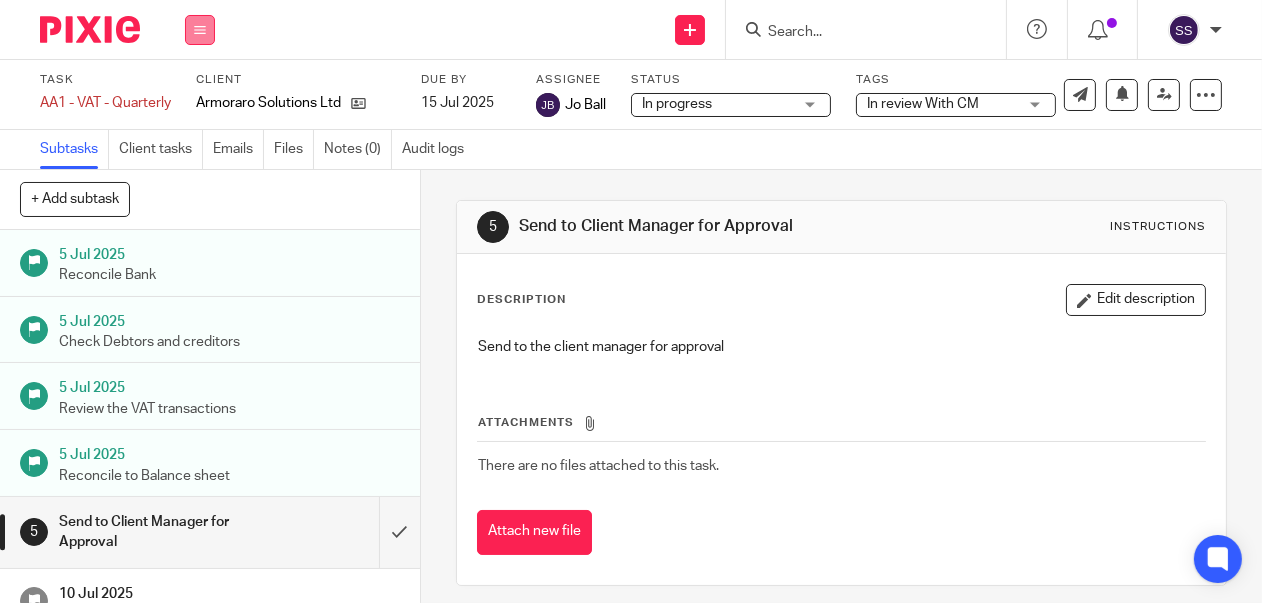 click at bounding box center [200, 30] 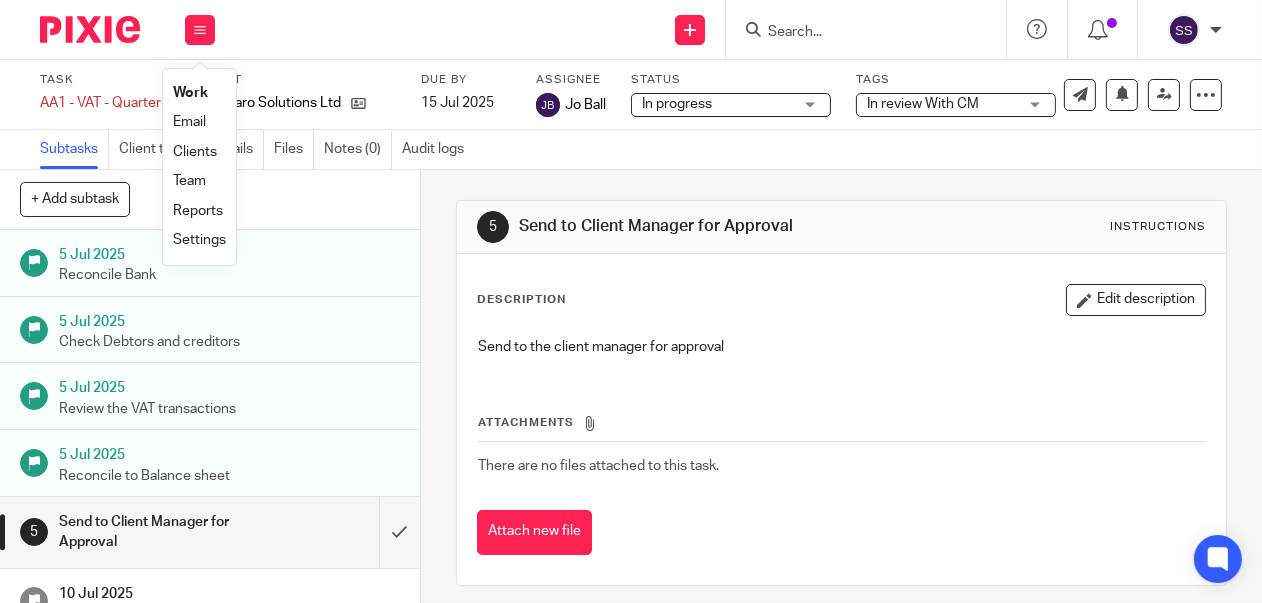 click on "Clients" at bounding box center (195, 152) 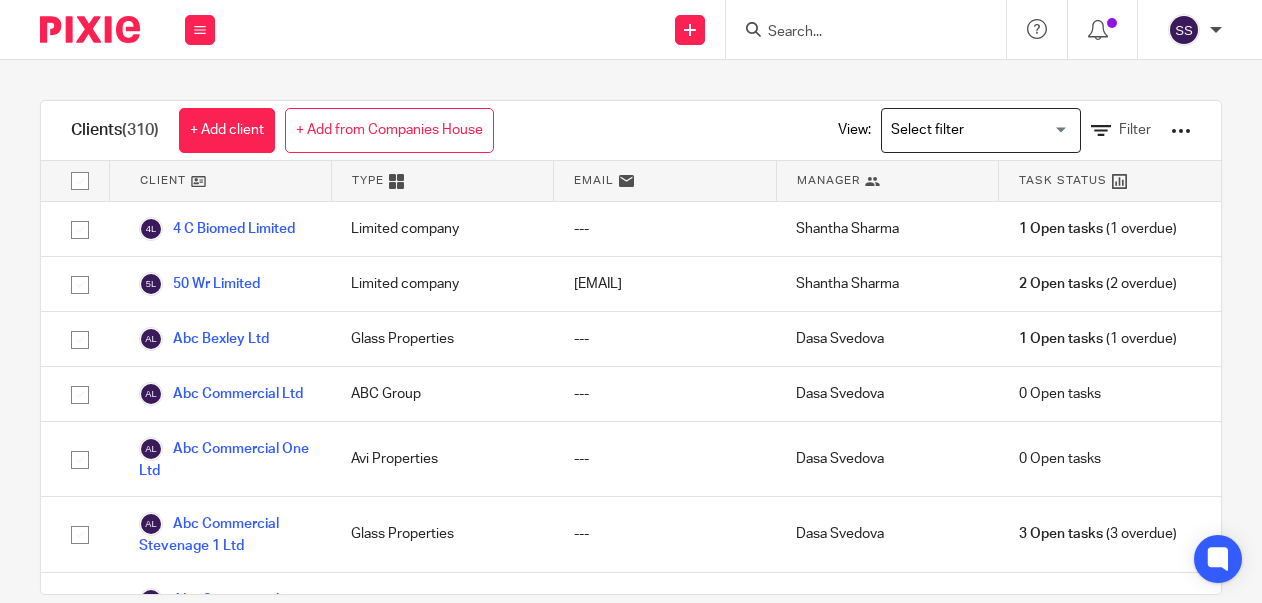 scroll, scrollTop: 0, scrollLeft: 0, axis: both 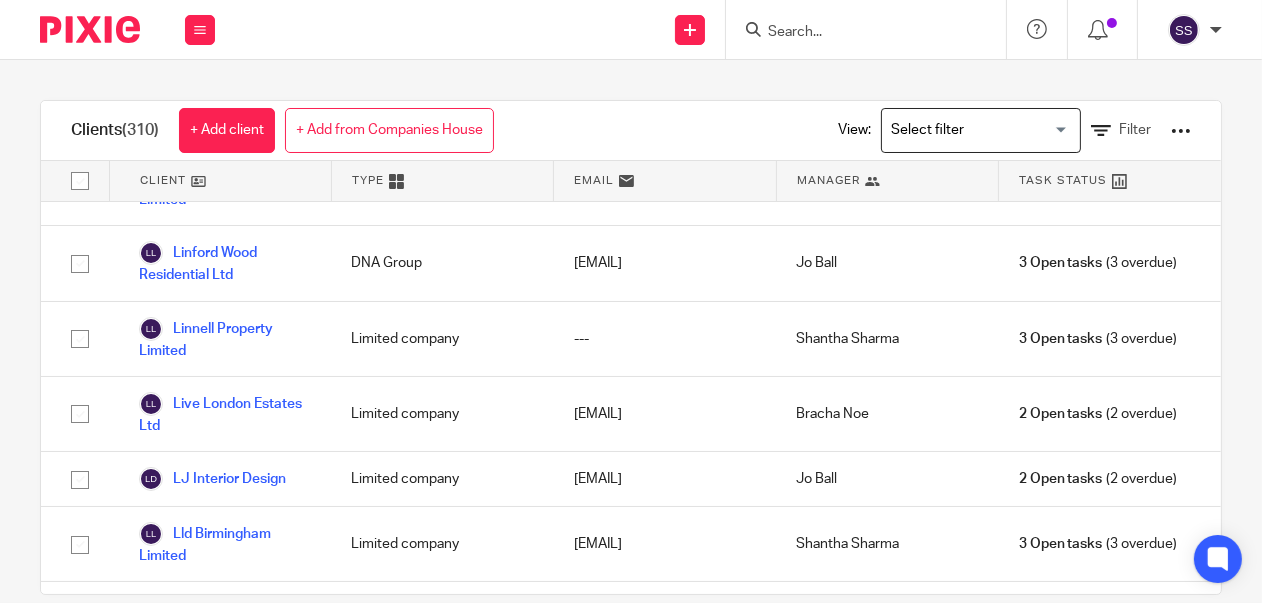 click on "Jz Coaching Consultancy Ltd" at bounding box center [225, -223] 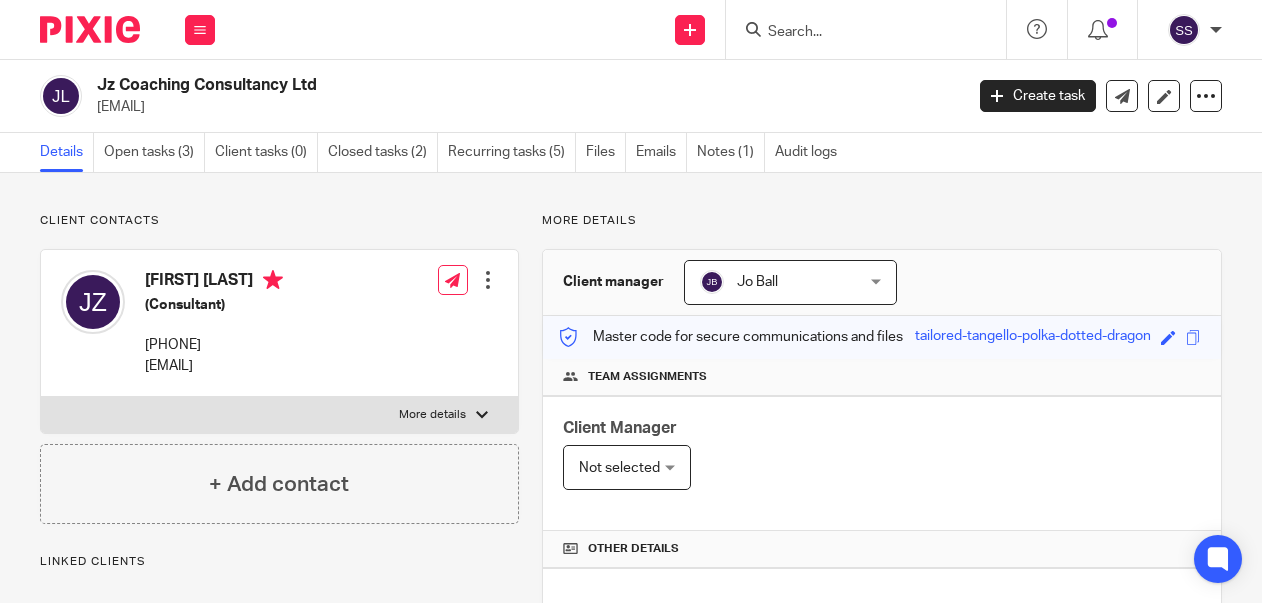 scroll, scrollTop: 0, scrollLeft: 0, axis: both 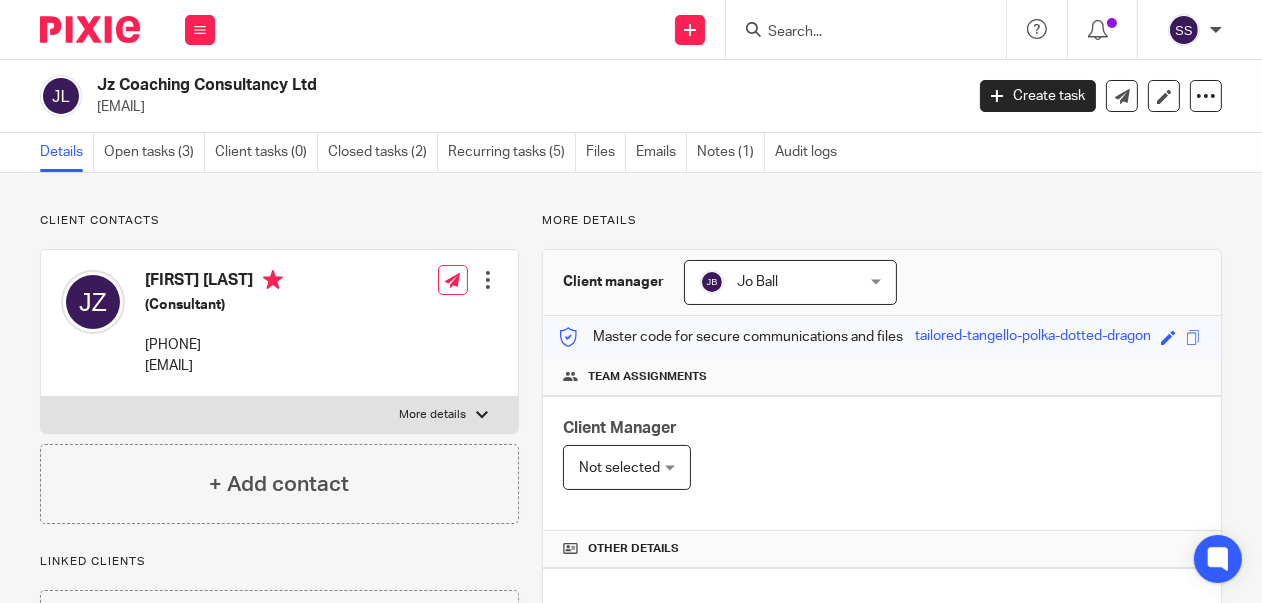 click on "Jo Ball
Jo Ball" at bounding box center [790, 282] 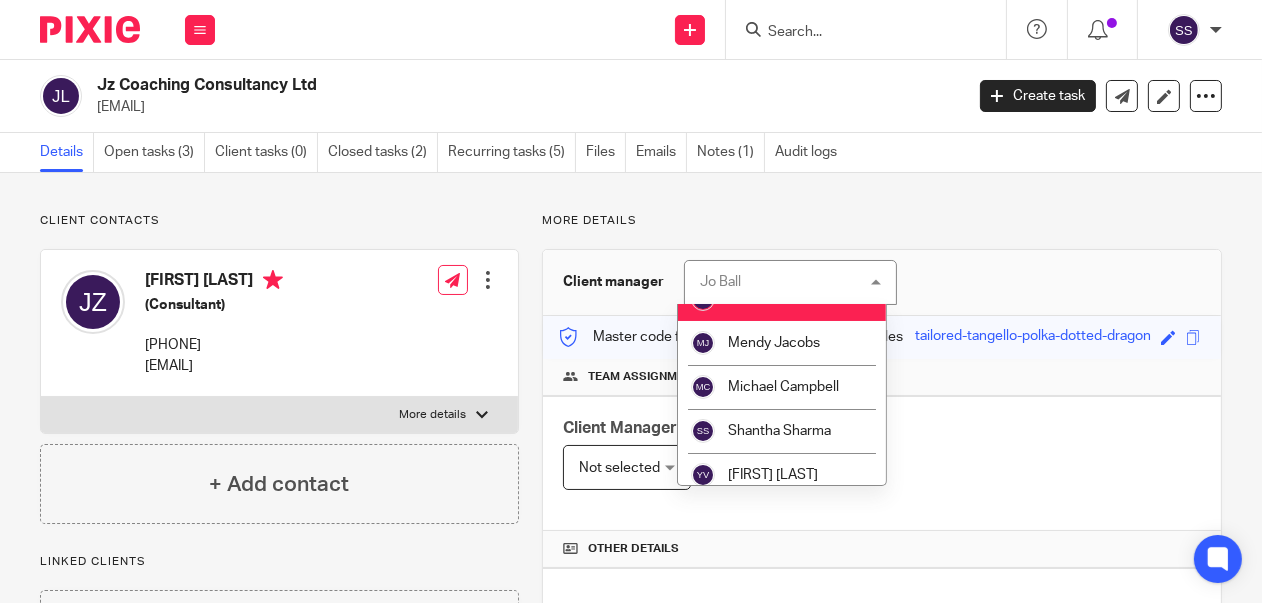 scroll, scrollTop: 347, scrollLeft: 0, axis: vertical 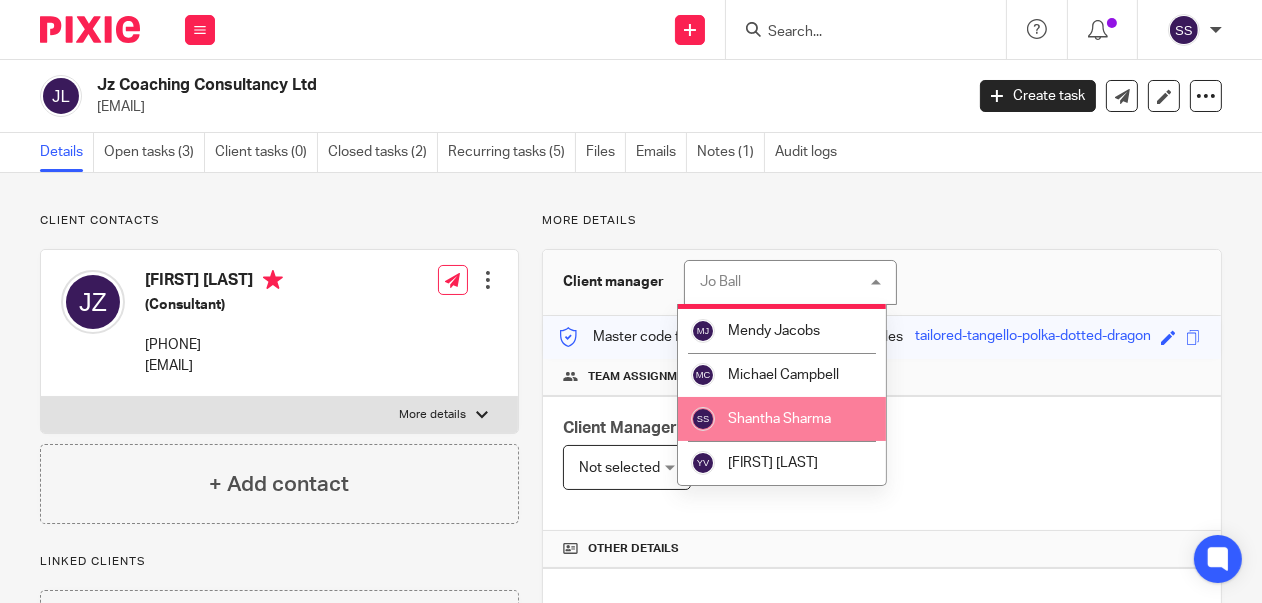 click on "Shantha Sharma" at bounding box center [782, 419] 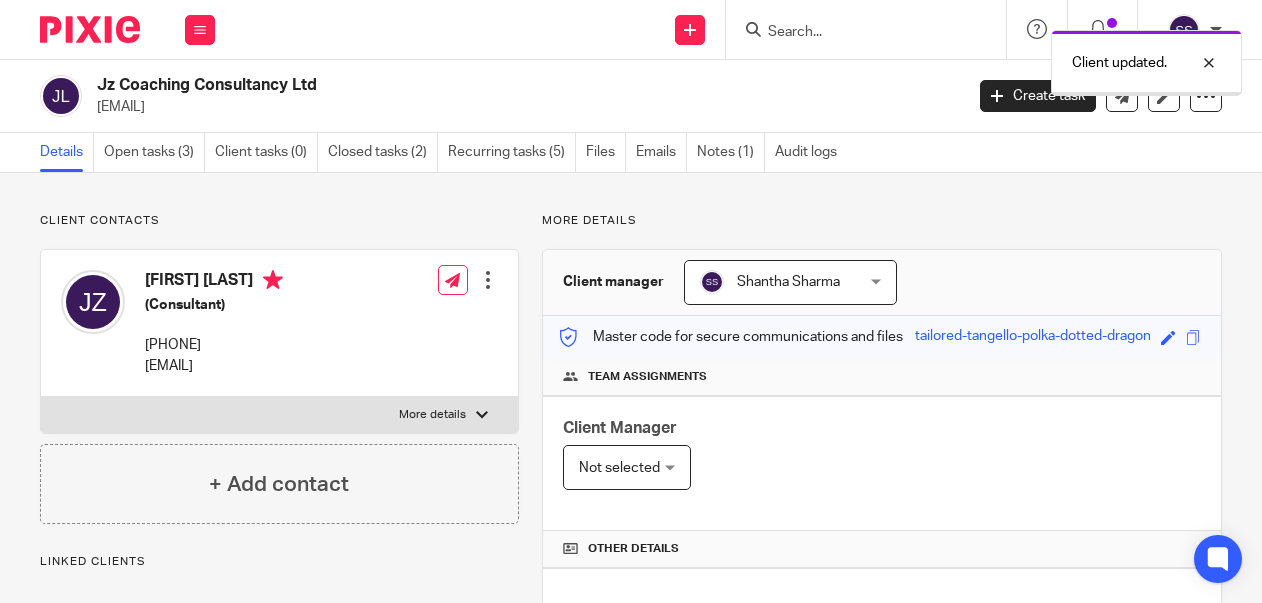 scroll, scrollTop: 0, scrollLeft: 0, axis: both 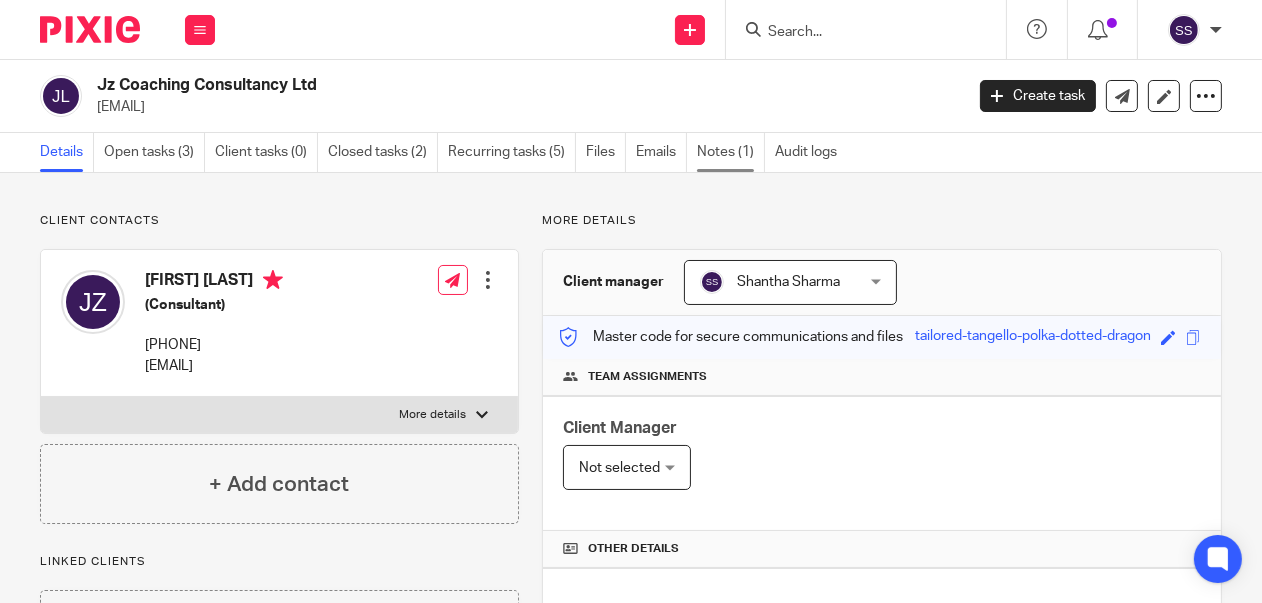 click on "Notes (1)" at bounding box center [731, 152] 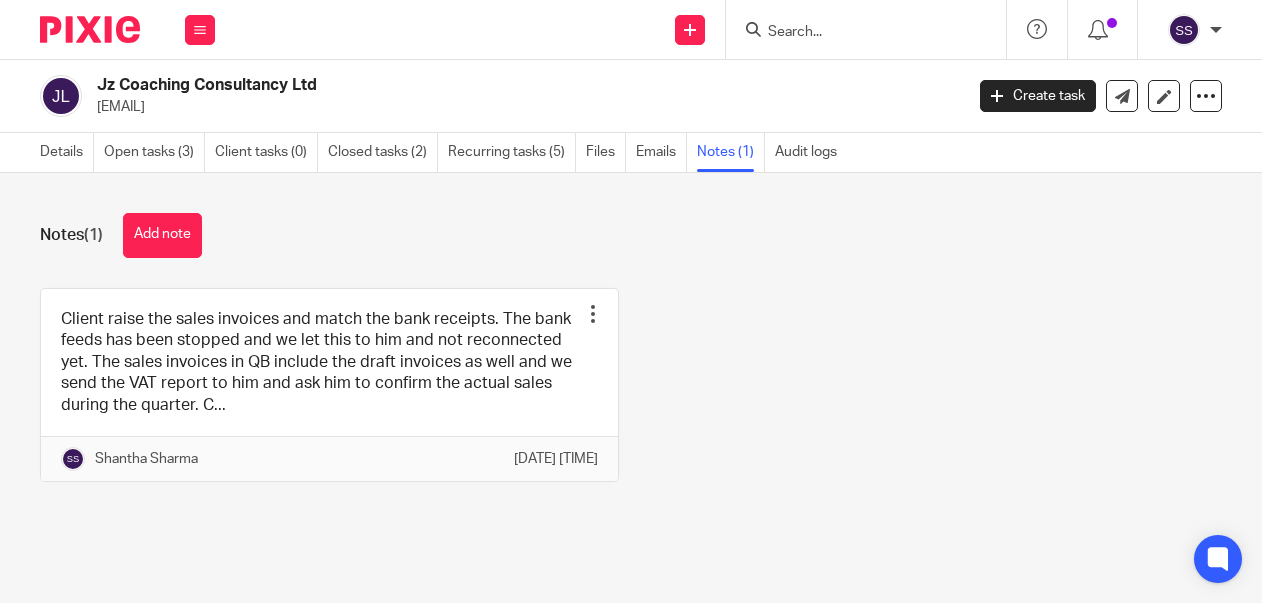 scroll, scrollTop: 0, scrollLeft: 0, axis: both 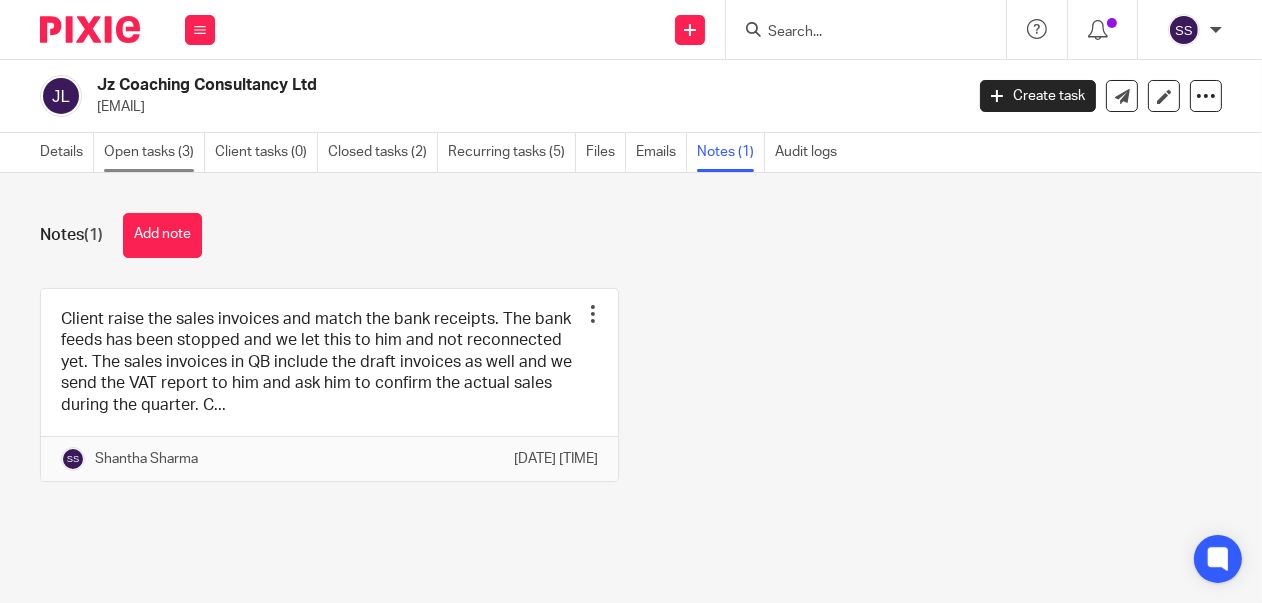 click on "Open tasks (3)" at bounding box center [154, 152] 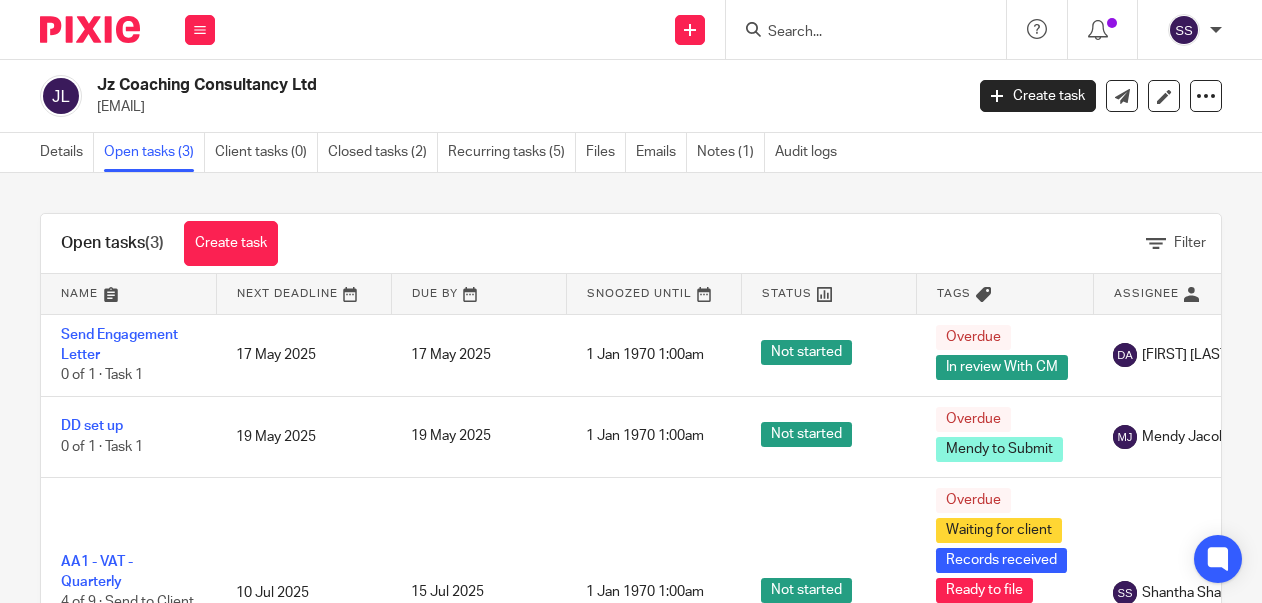 scroll, scrollTop: 0, scrollLeft: 0, axis: both 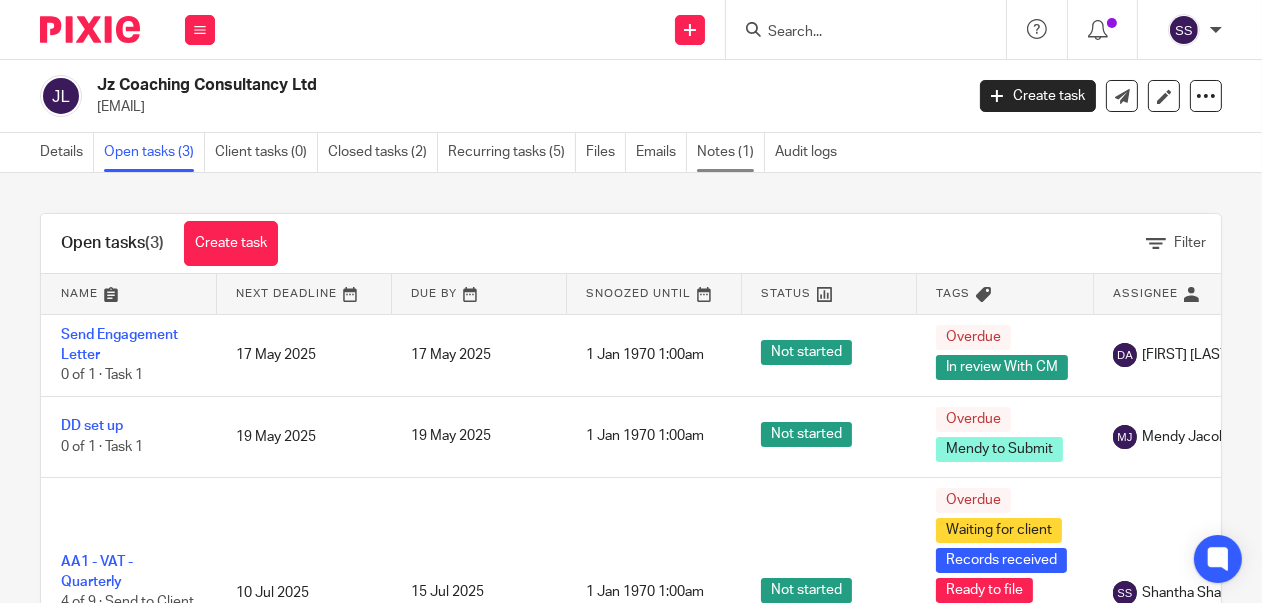click on "Notes (1)" at bounding box center (731, 152) 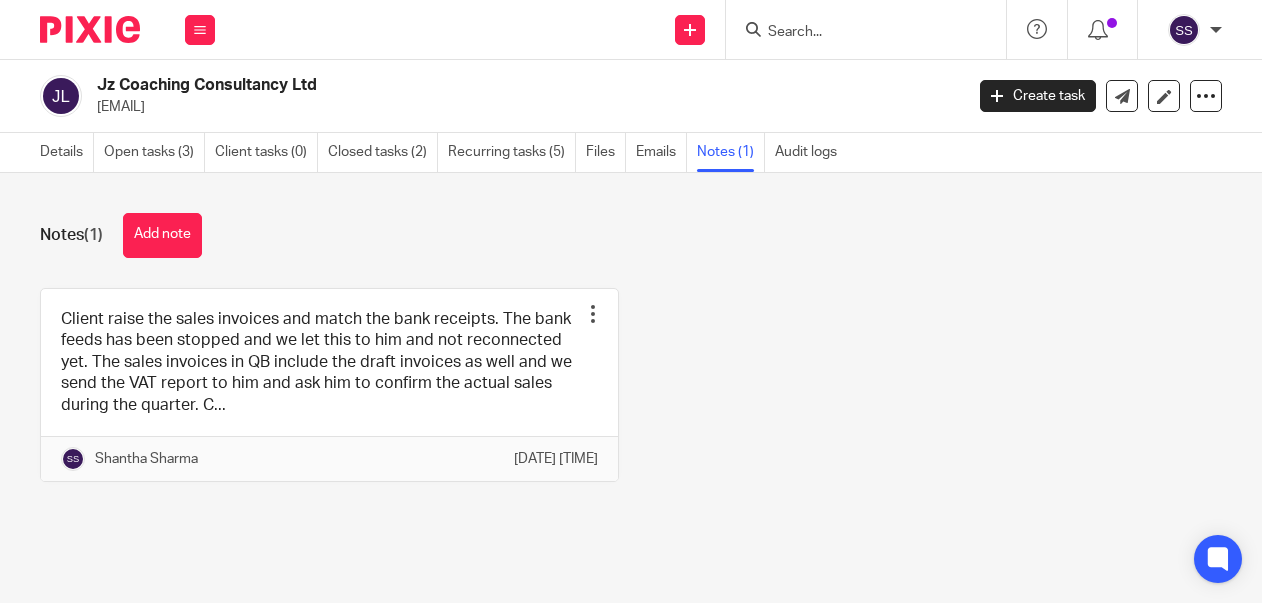 scroll, scrollTop: 0, scrollLeft: 0, axis: both 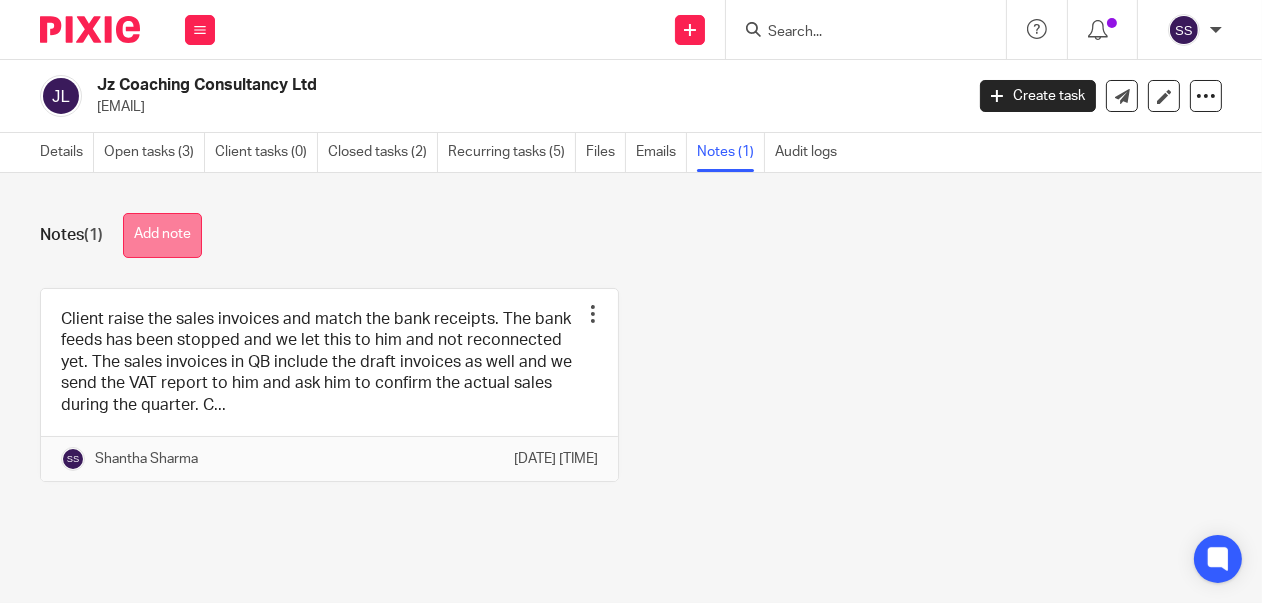 click on "Add note" at bounding box center [162, 235] 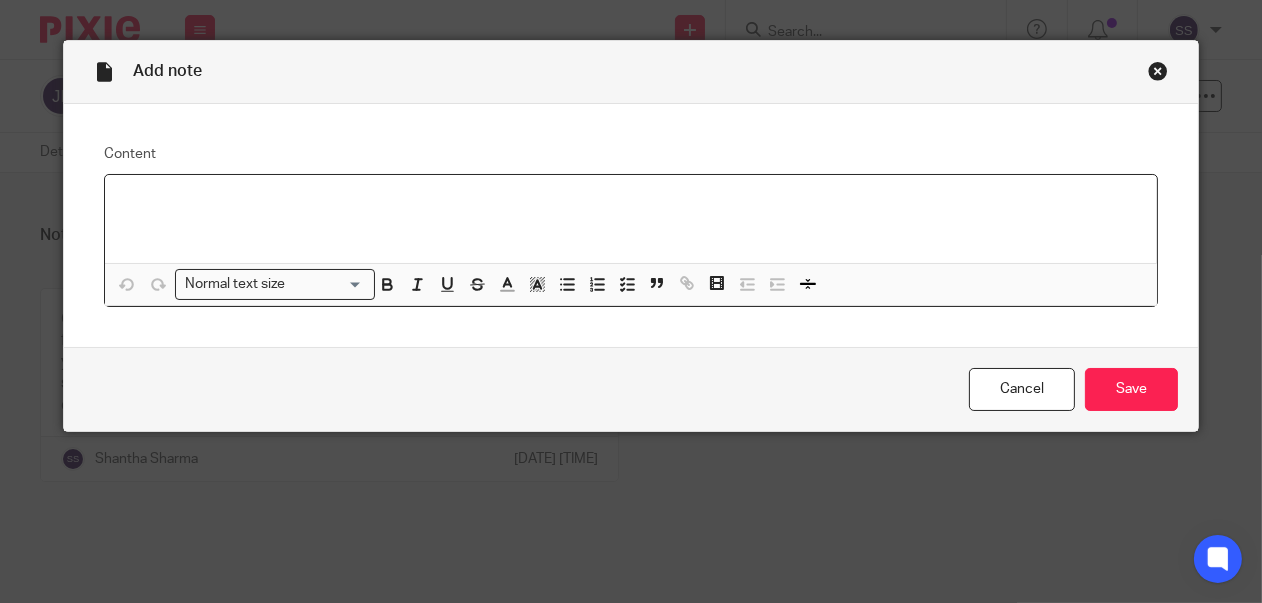 click at bounding box center (1158, 71) 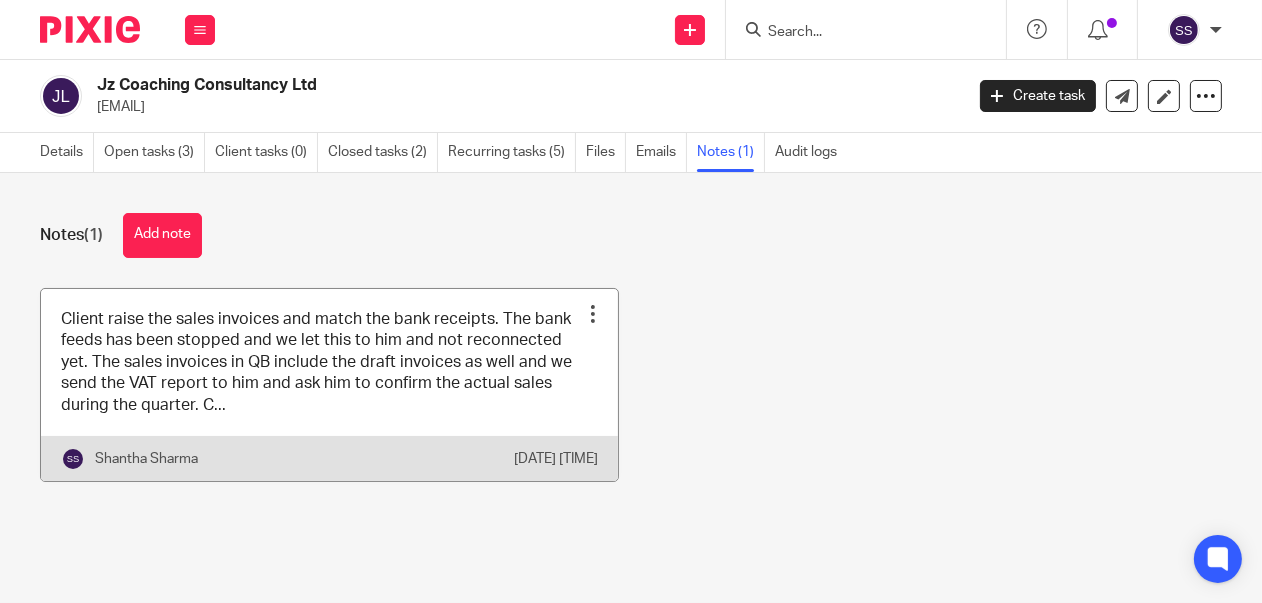 click at bounding box center [329, 385] 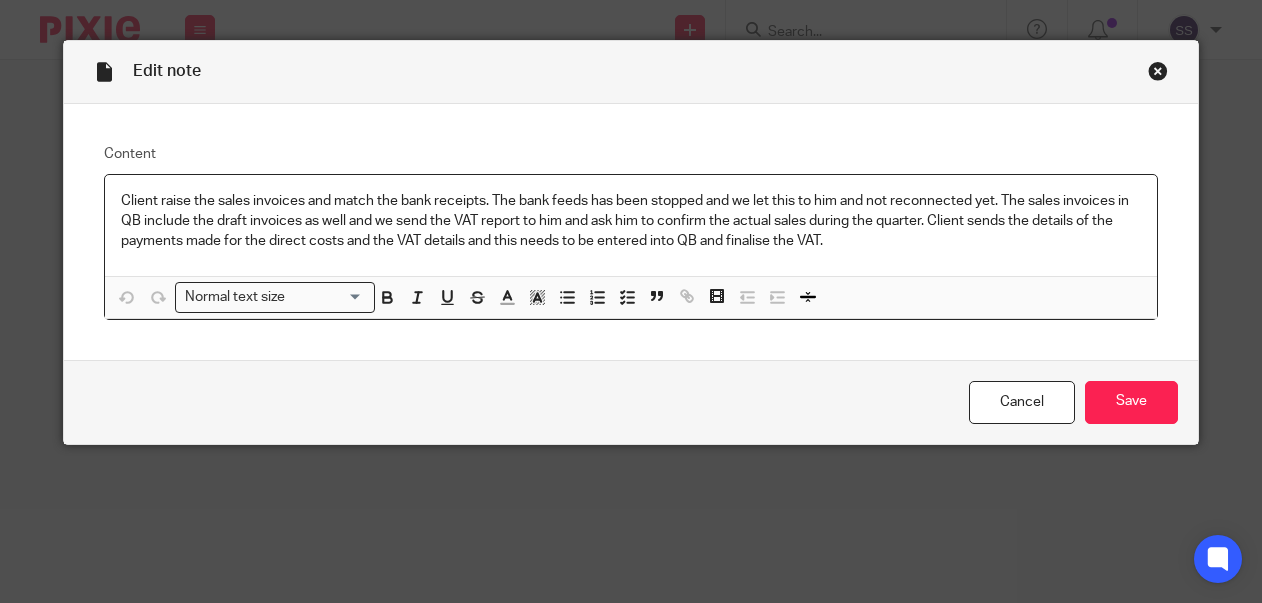 scroll, scrollTop: 0, scrollLeft: 0, axis: both 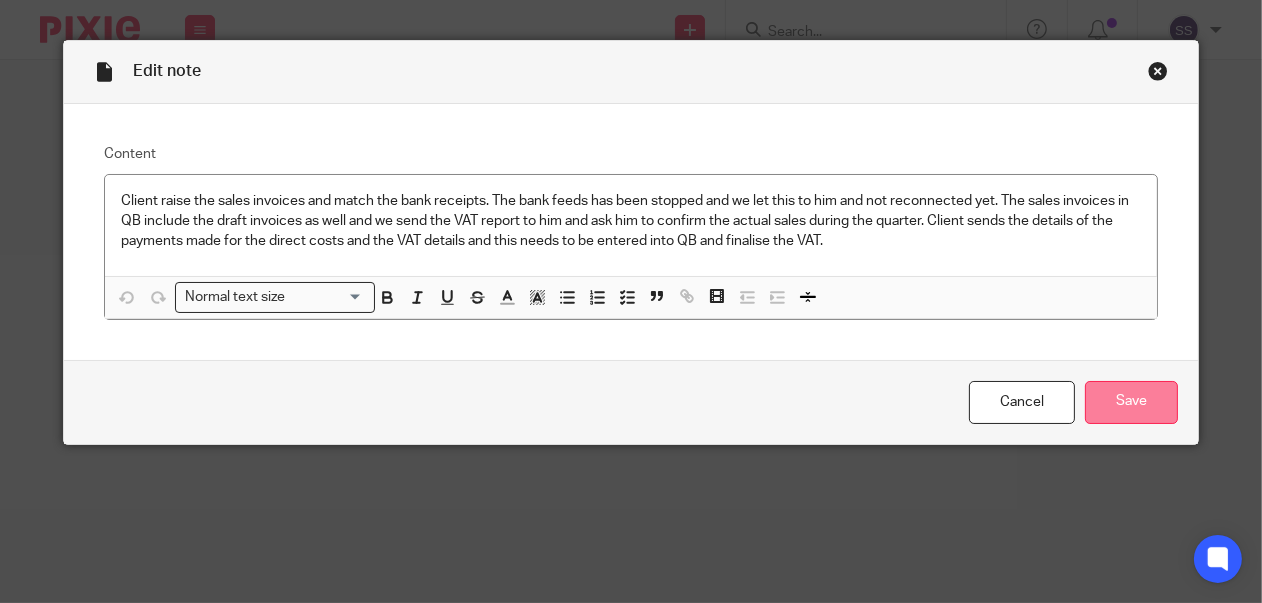 click on "Save" at bounding box center [1131, 402] 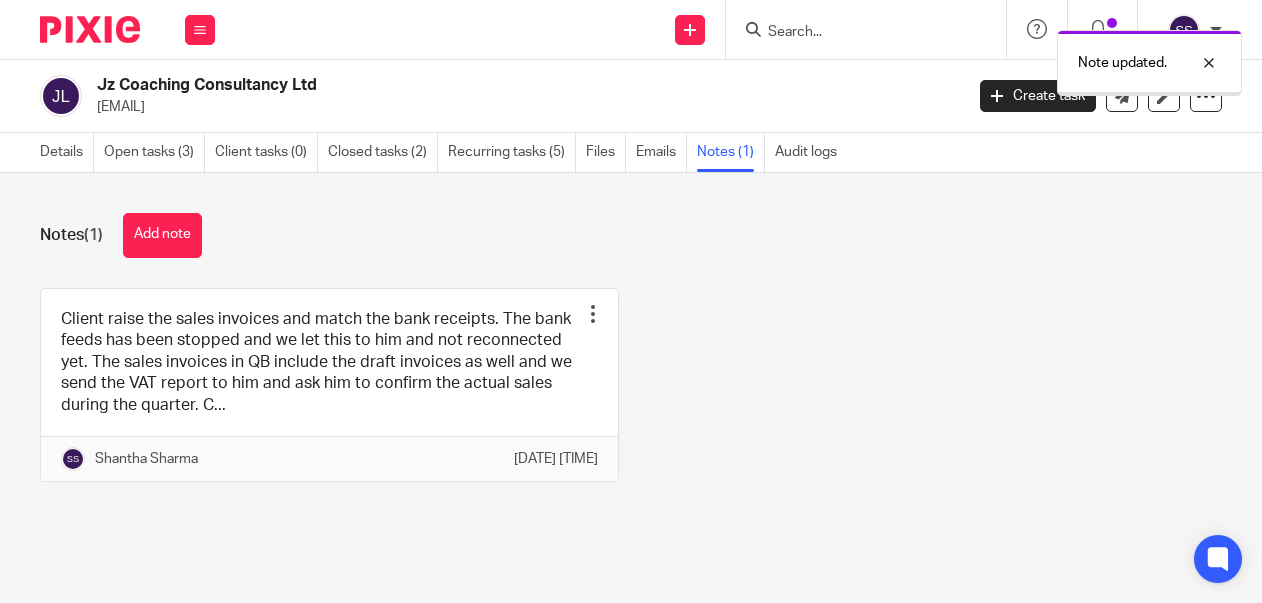 scroll, scrollTop: 0, scrollLeft: 0, axis: both 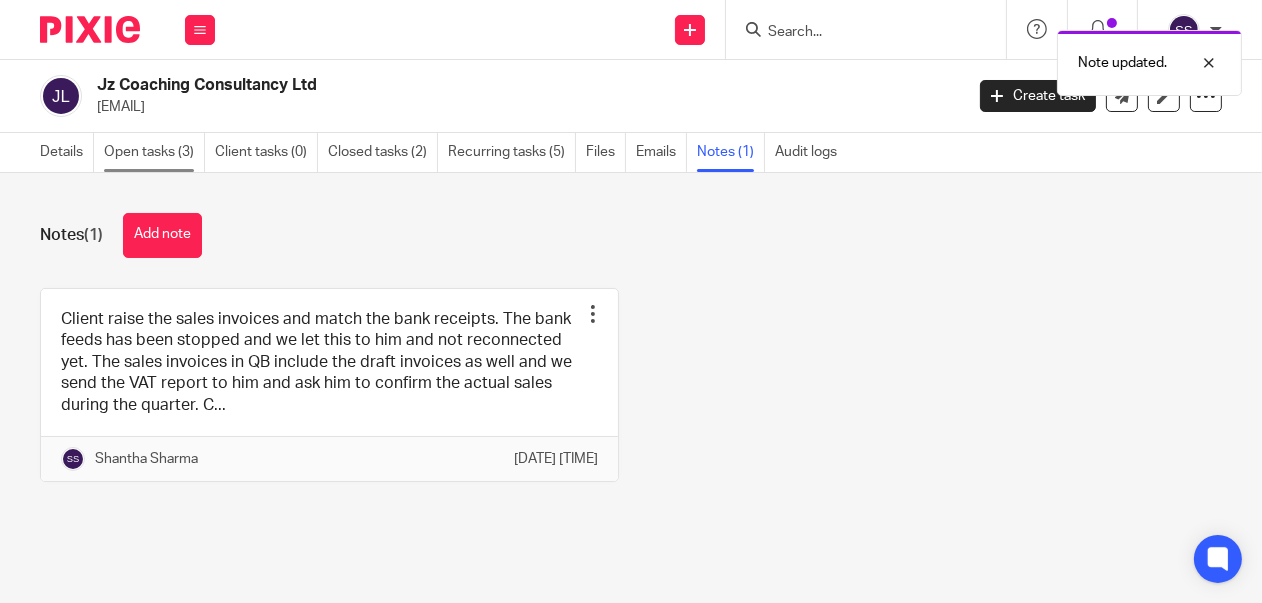 click on "Open tasks (3)" at bounding box center [154, 152] 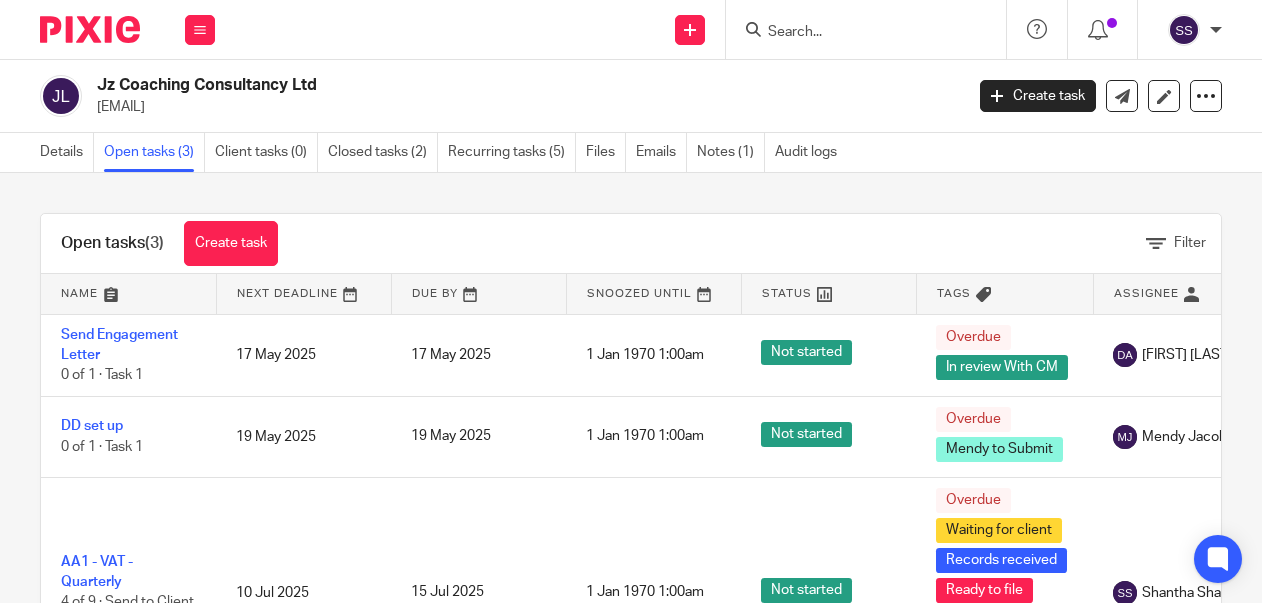 scroll, scrollTop: 0, scrollLeft: 0, axis: both 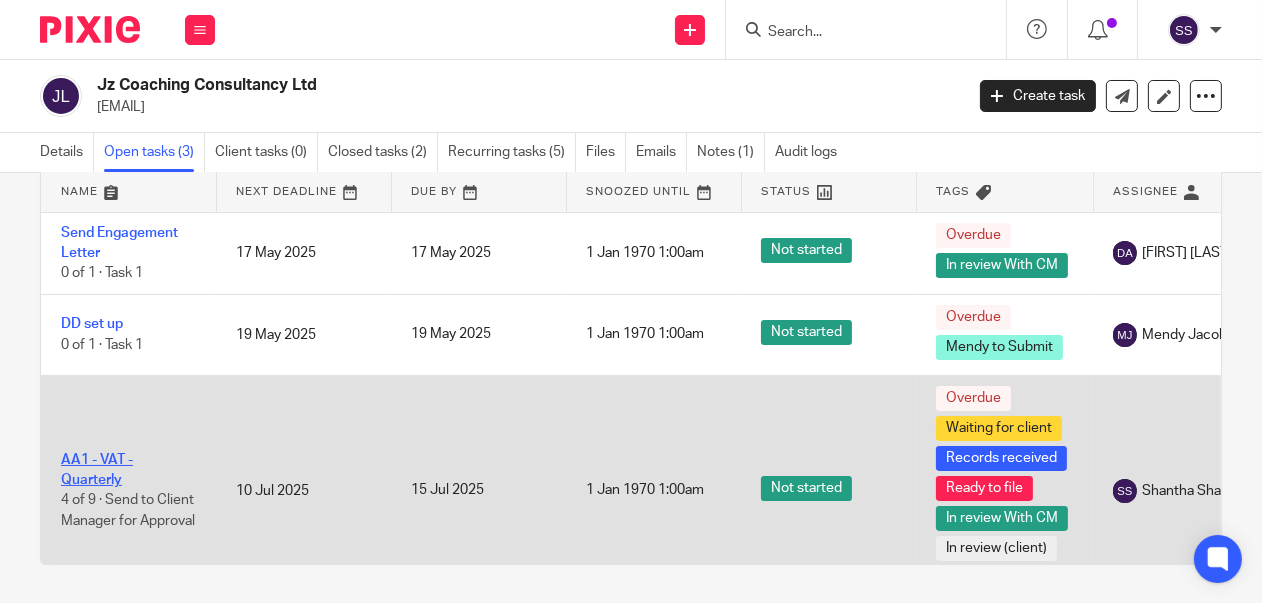 click on "AA1 - VAT - Quarterly" at bounding box center (97, 470) 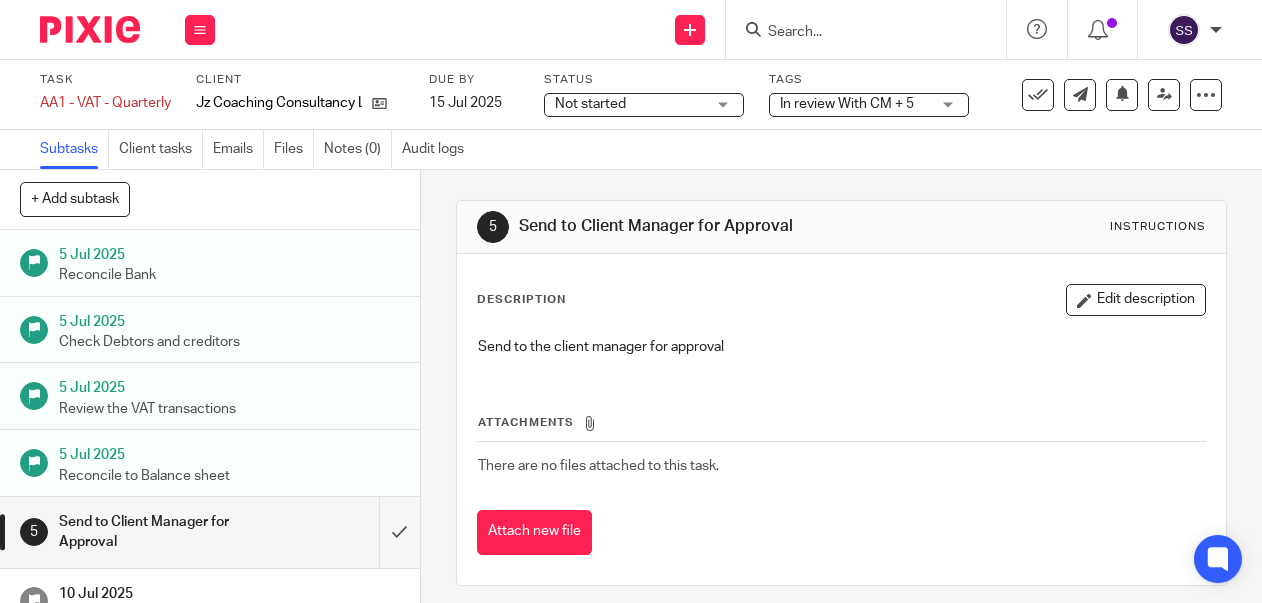 scroll, scrollTop: 0, scrollLeft: 0, axis: both 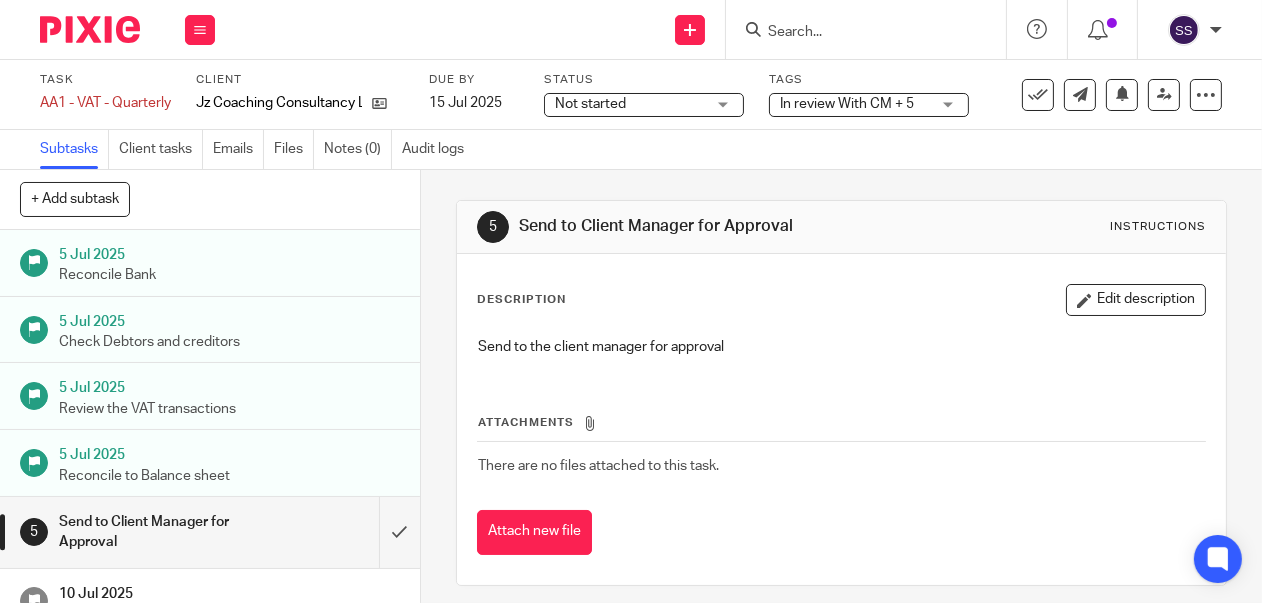 click on "In review With CM + 5" at bounding box center (869, 105) 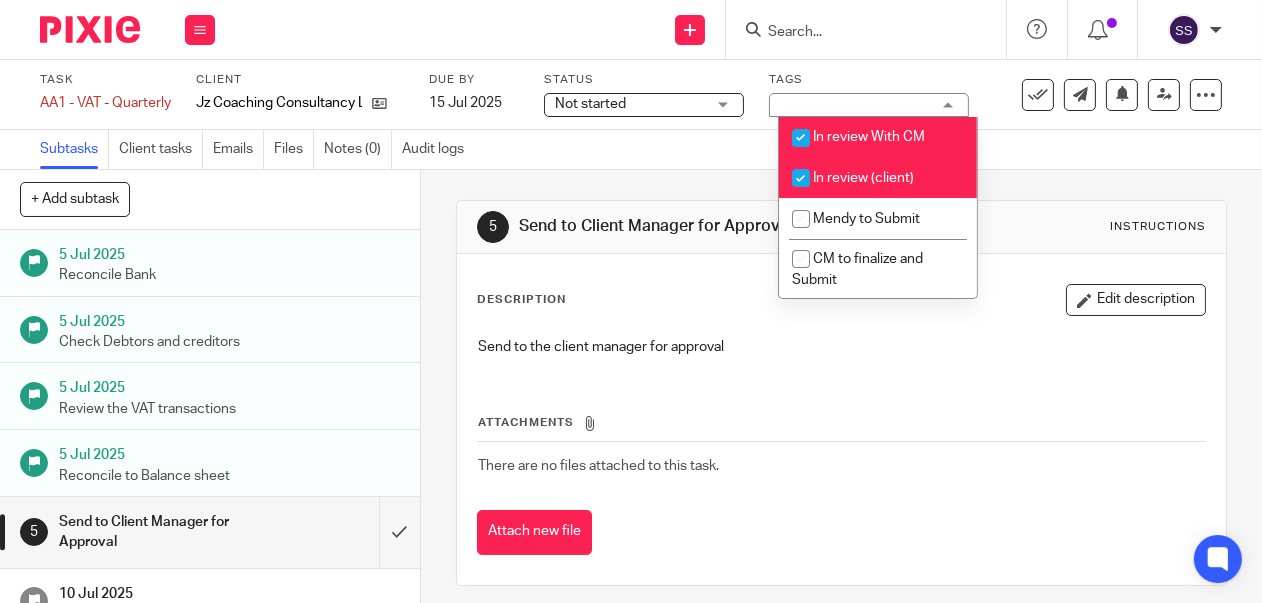 drag, startPoint x: 799, startPoint y: 178, endPoint x: 890, endPoint y: 176, distance: 91.02197 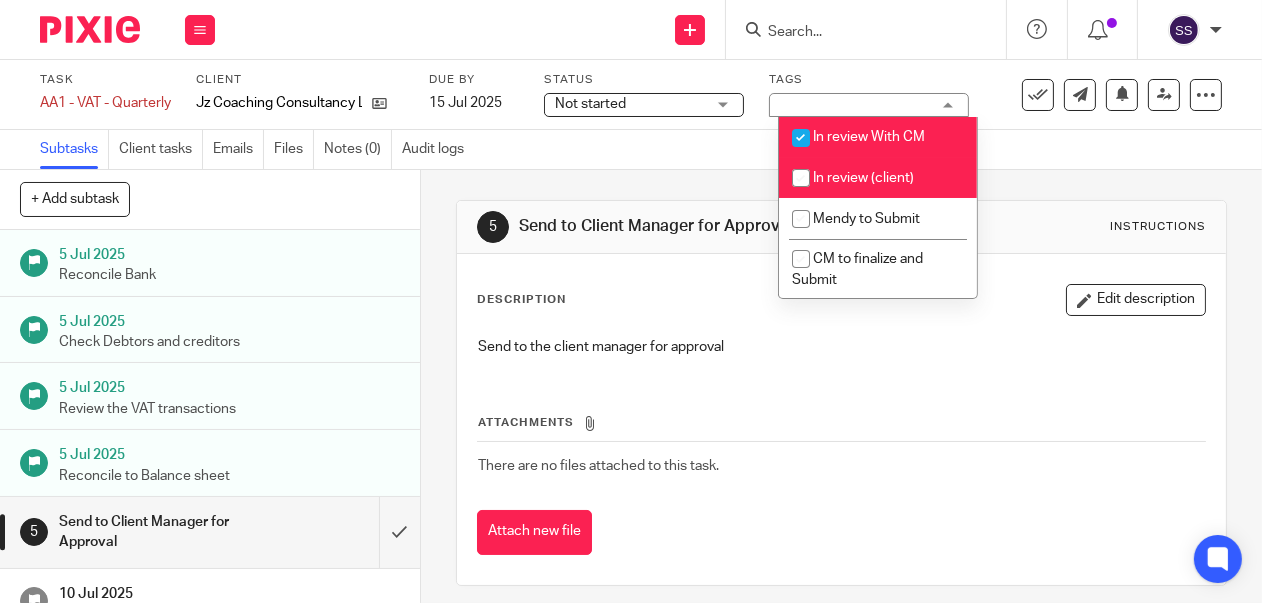 checkbox on "false" 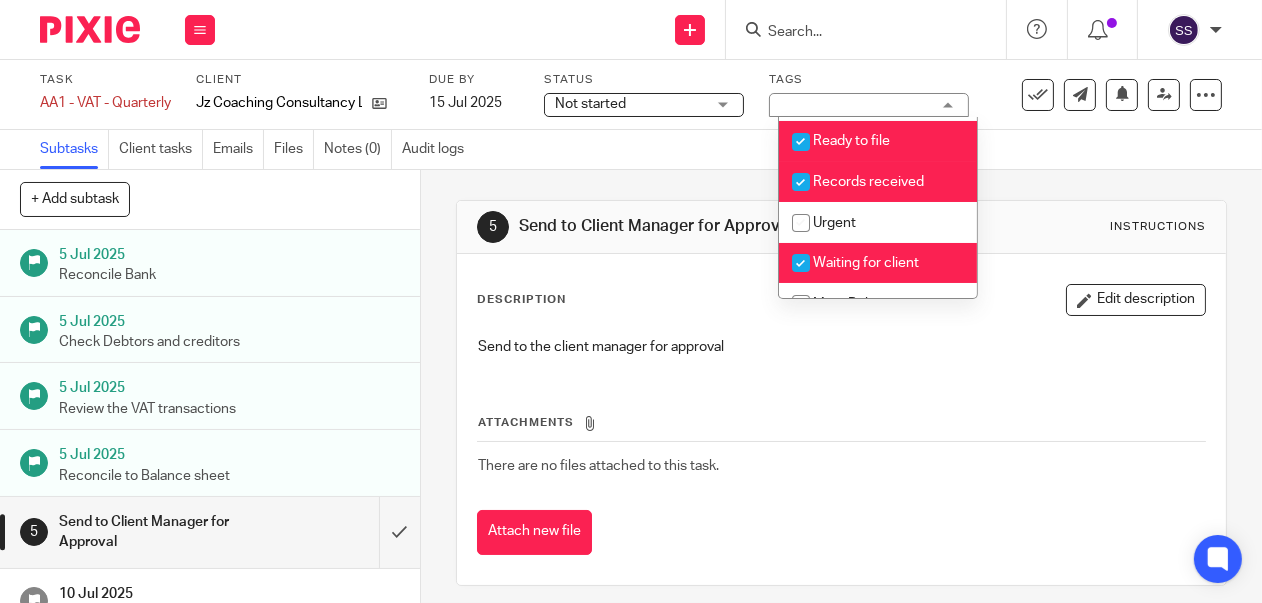 scroll, scrollTop: 173, scrollLeft: 0, axis: vertical 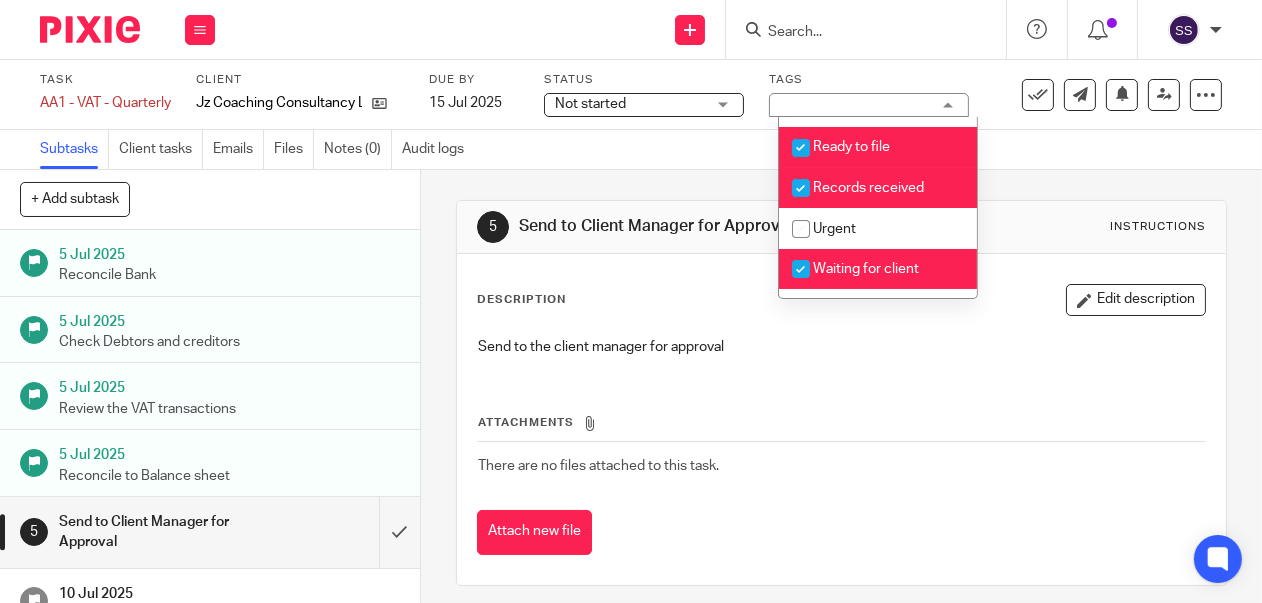 click at bounding box center [801, 148] 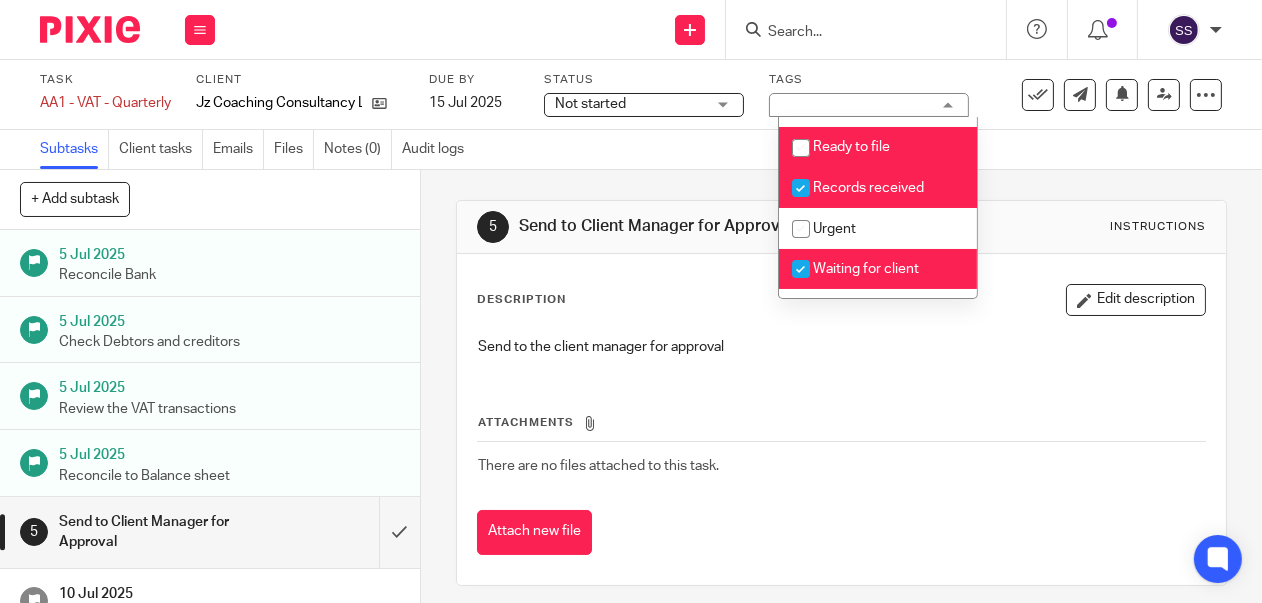 checkbox on "false" 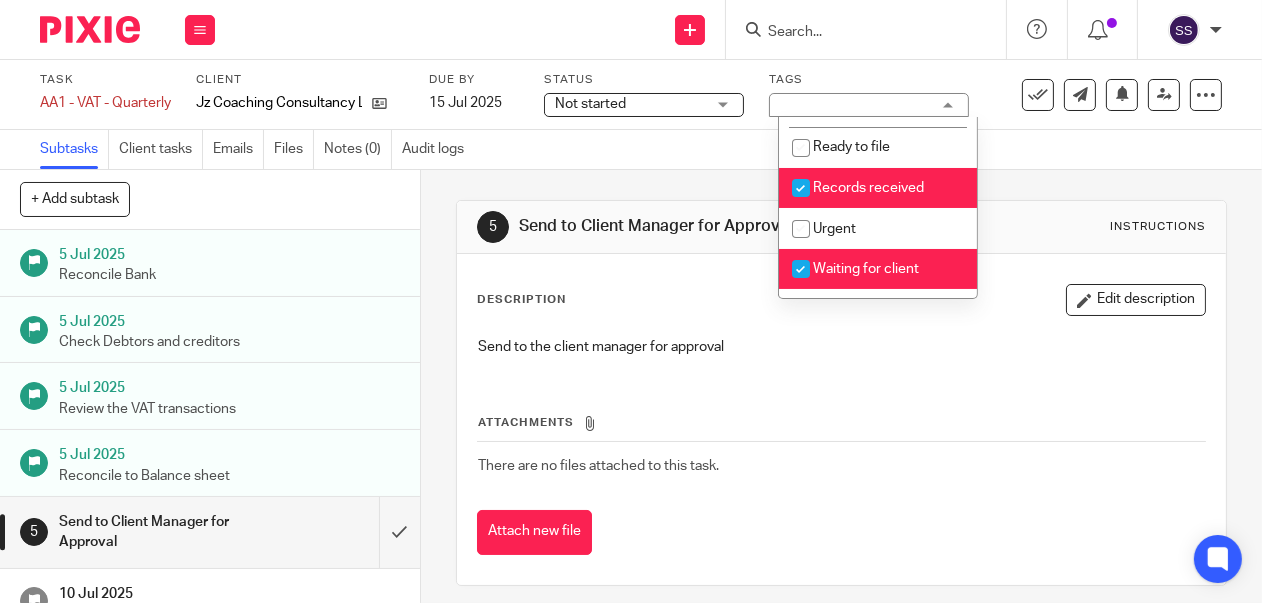 click at bounding box center [801, 188] 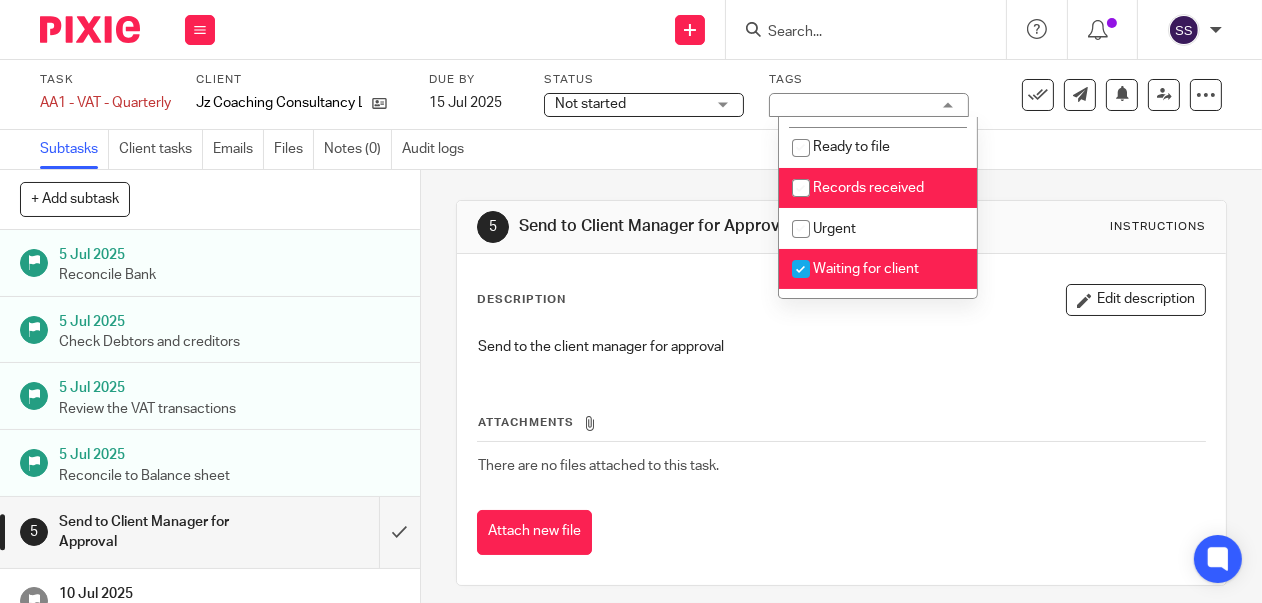 checkbox on "false" 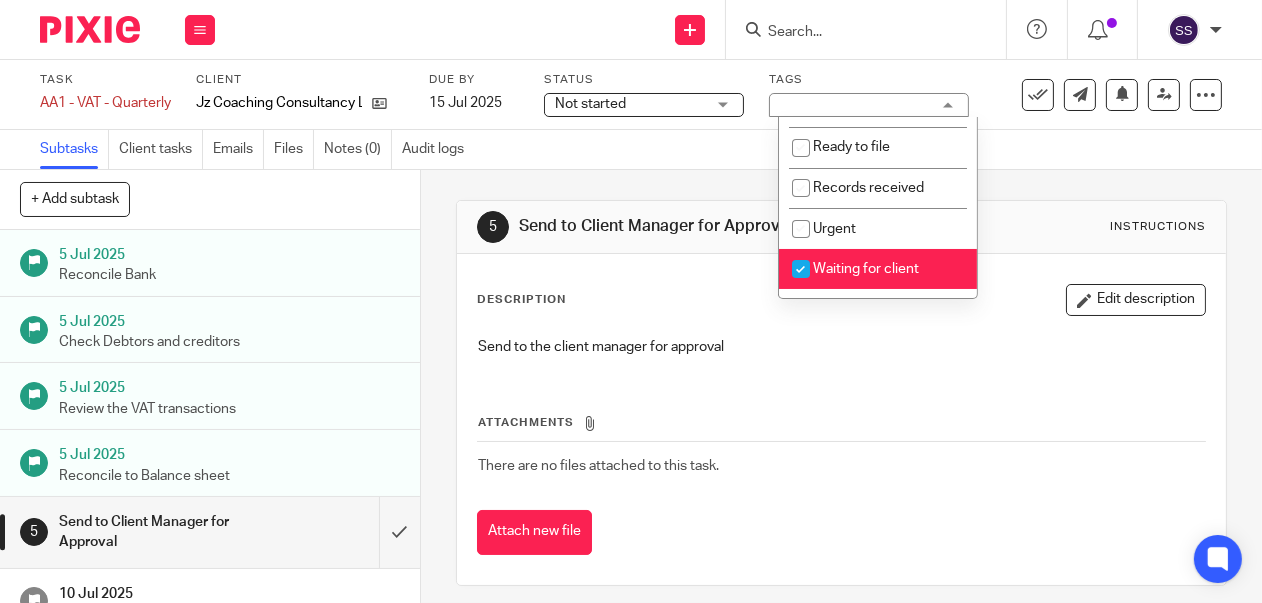 click at bounding box center (801, 269) 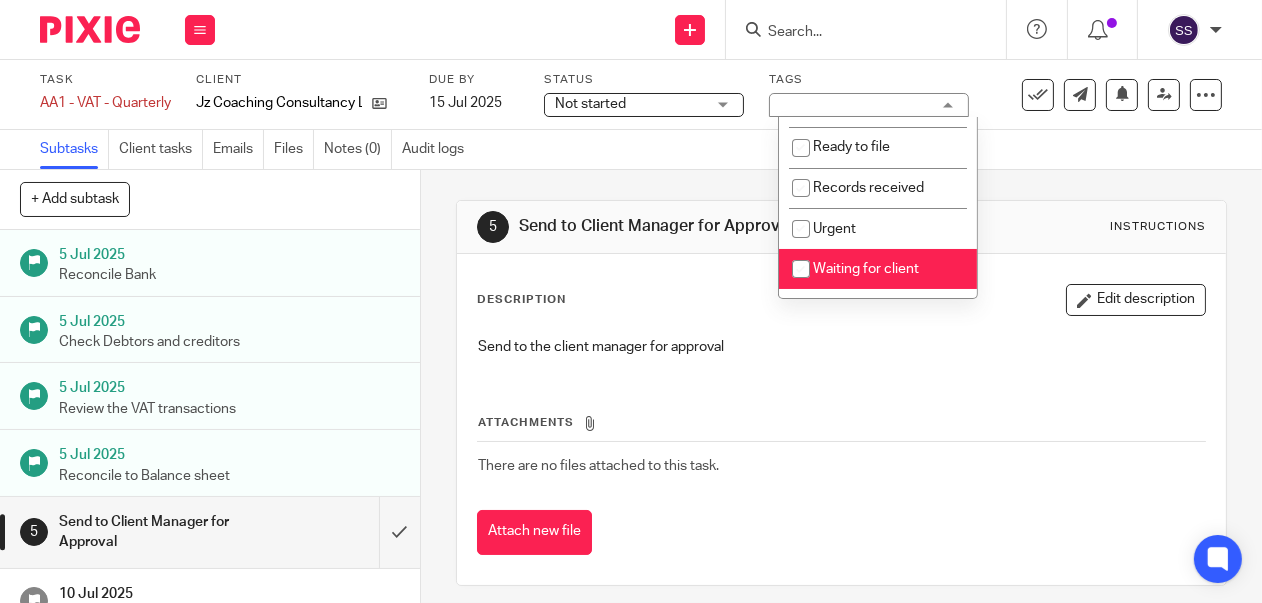 checkbox on "false" 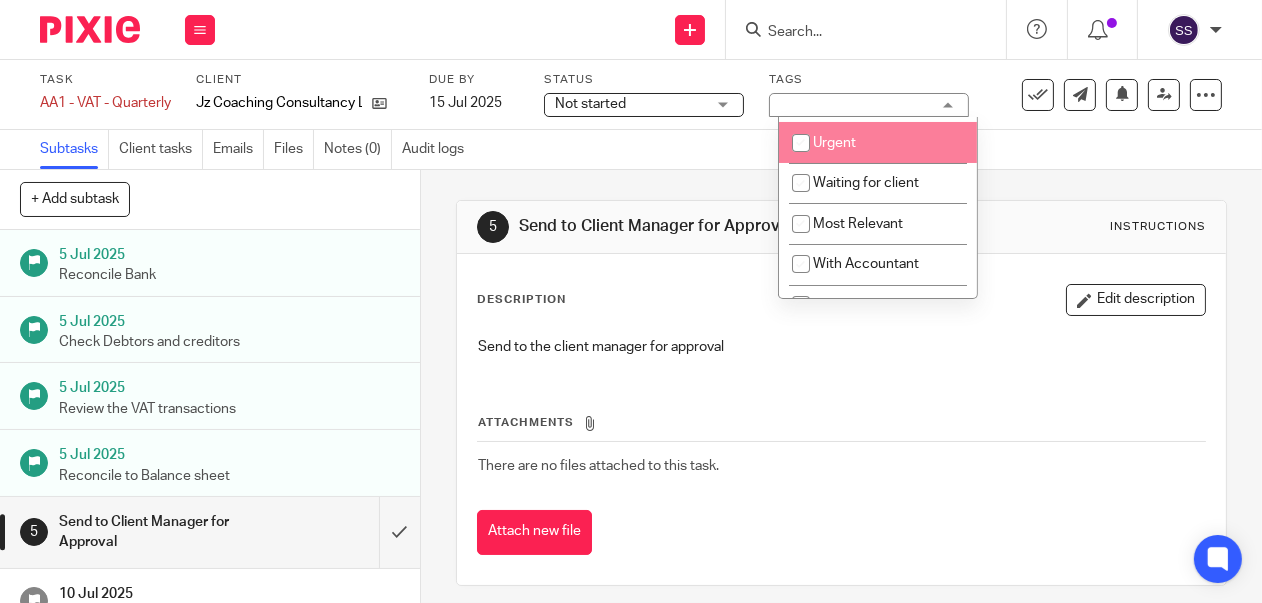 scroll, scrollTop: 429, scrollLeft: 0, axis: vertical 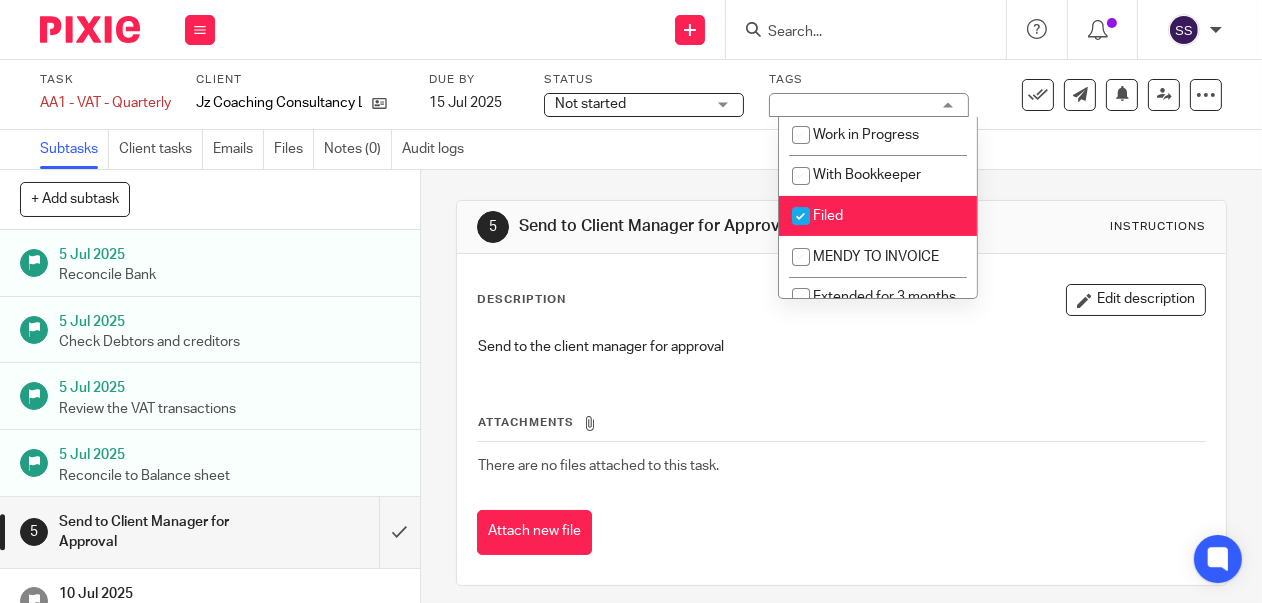 click at bounding box center (801, 216) 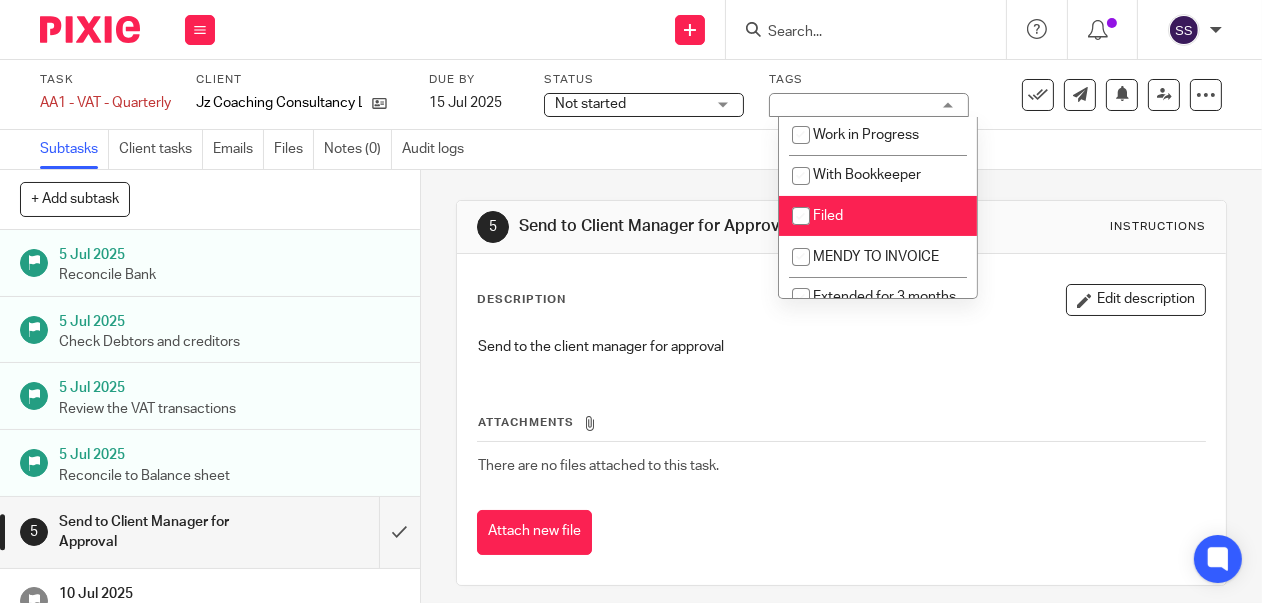 checkbox on "false" 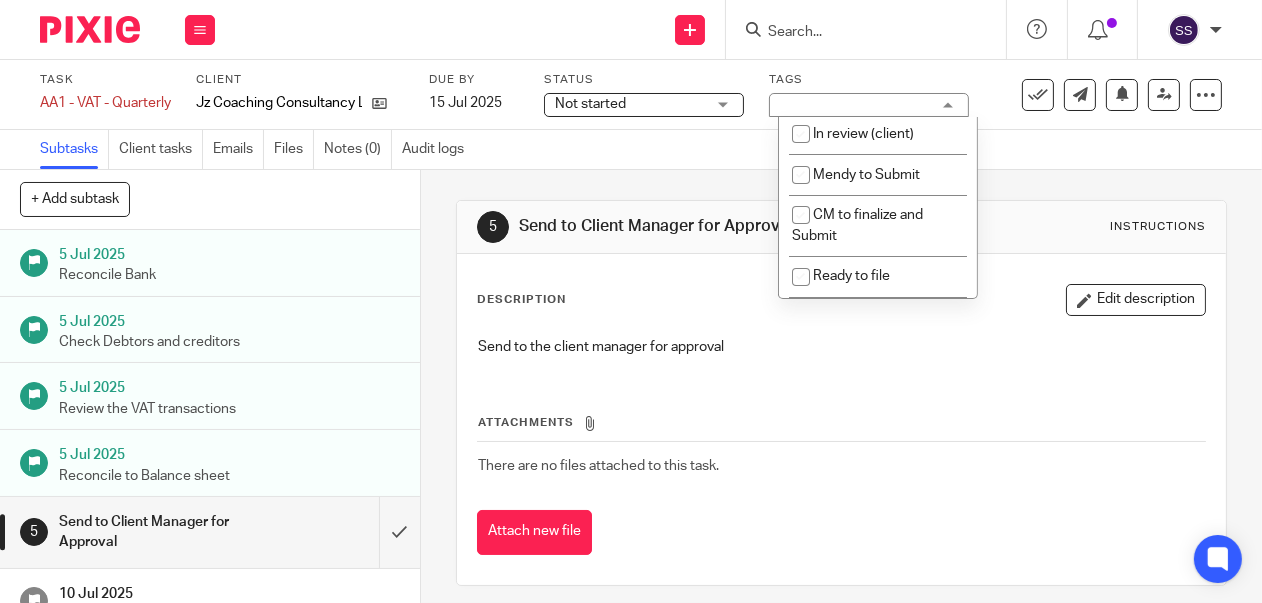 scroll, scrollTop: 0, scrollLeft: 0, axis: both 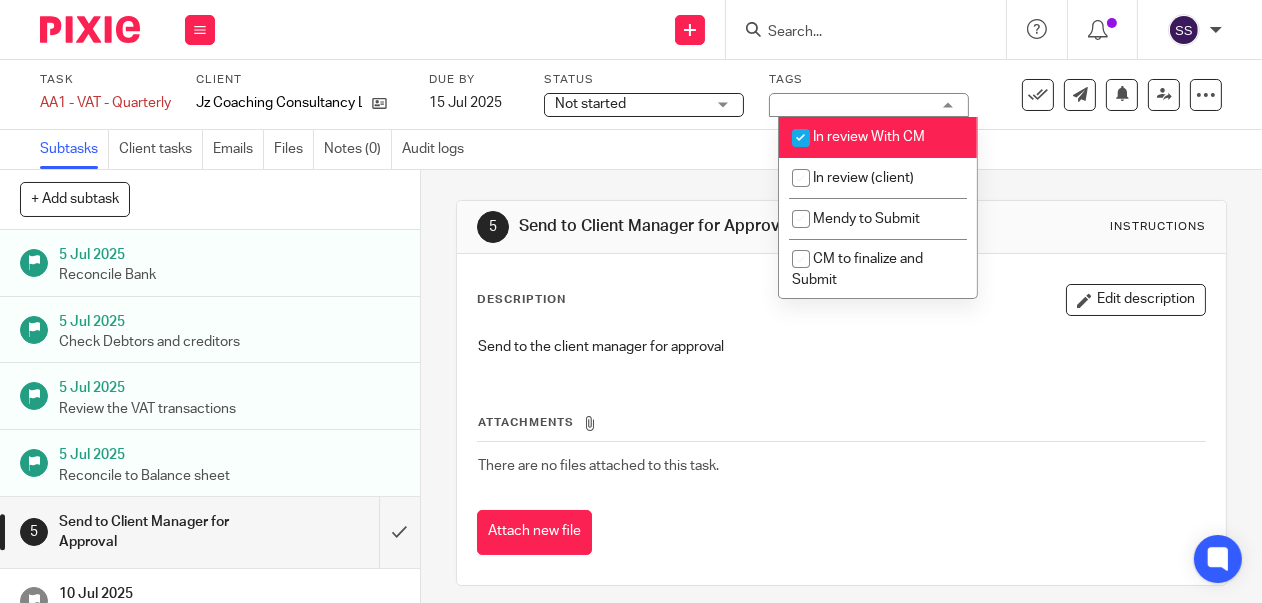 click on "Not started
Not started" at bounding box center [644, 105] 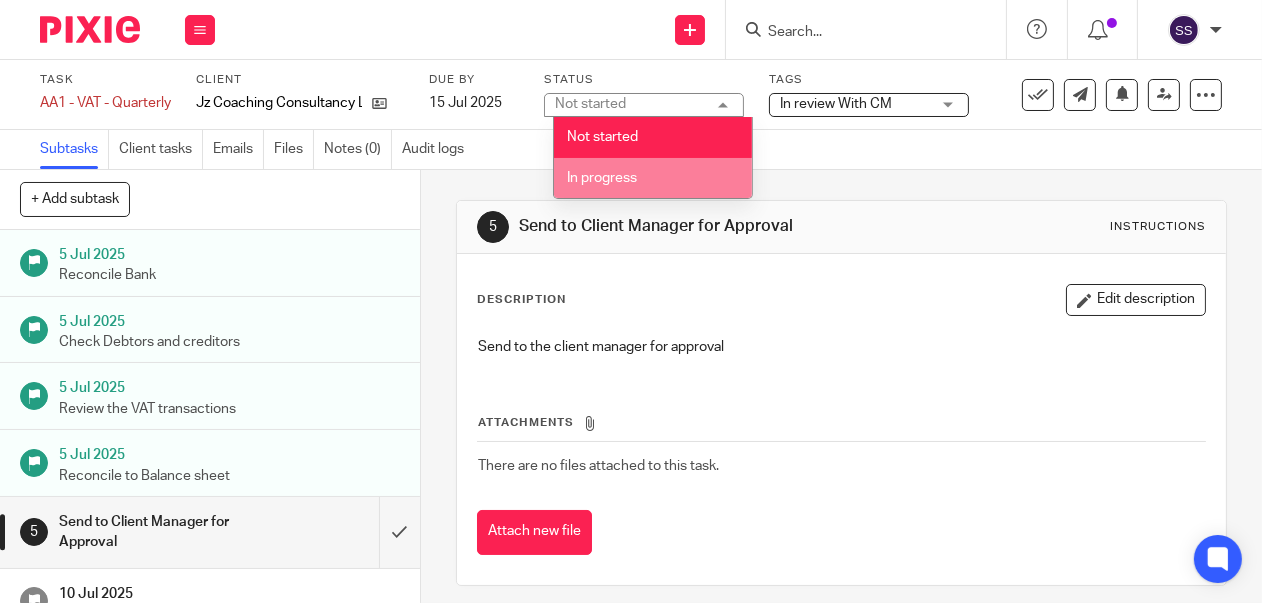 click on "In progress" at bounding box center (653, 178) 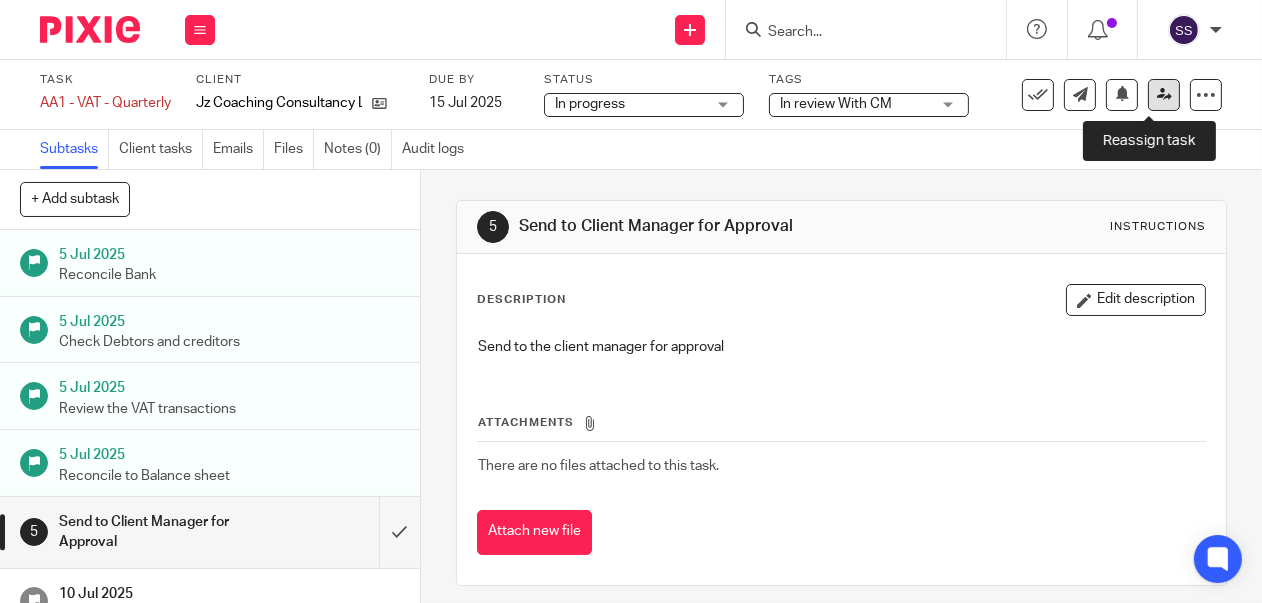 click at bounding box center [1164, 94] 